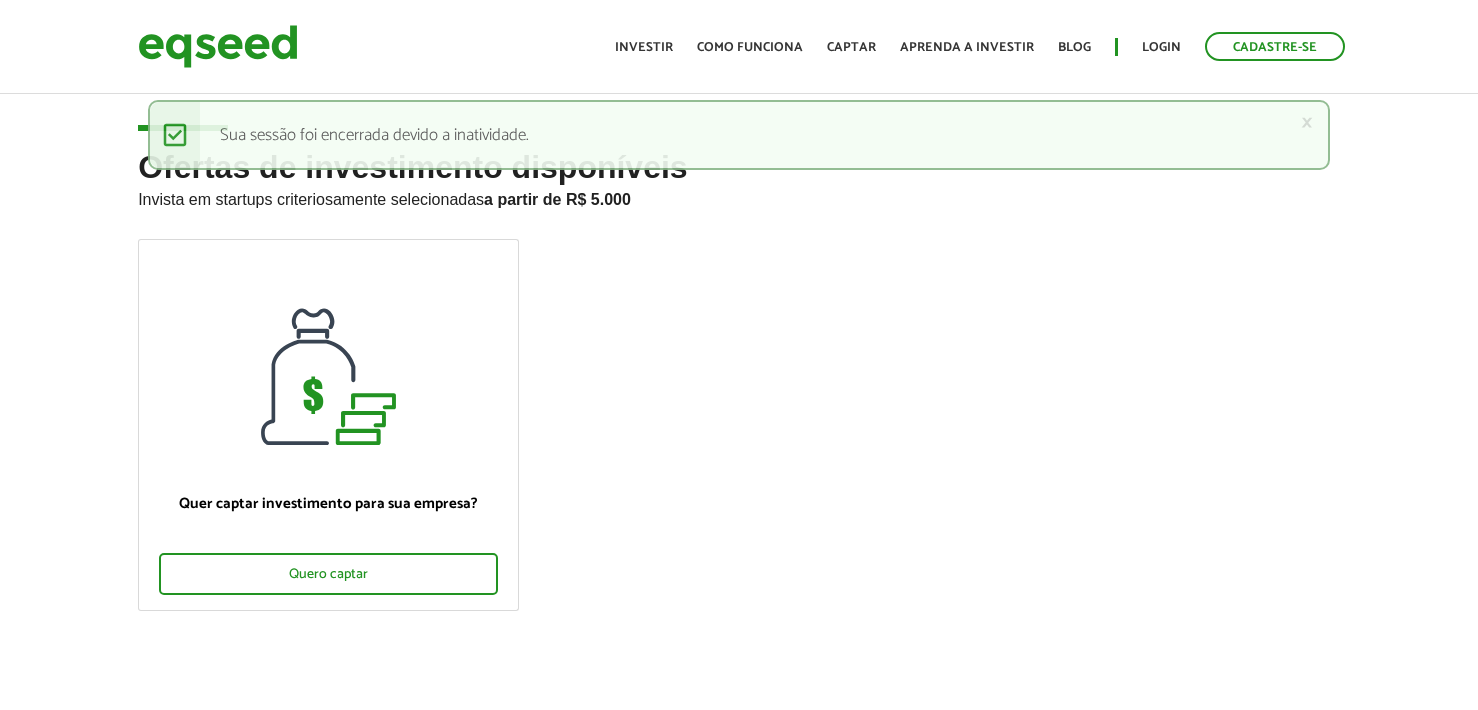 scroll, scrollTop: 0, scrollLeft: 0, axis: both 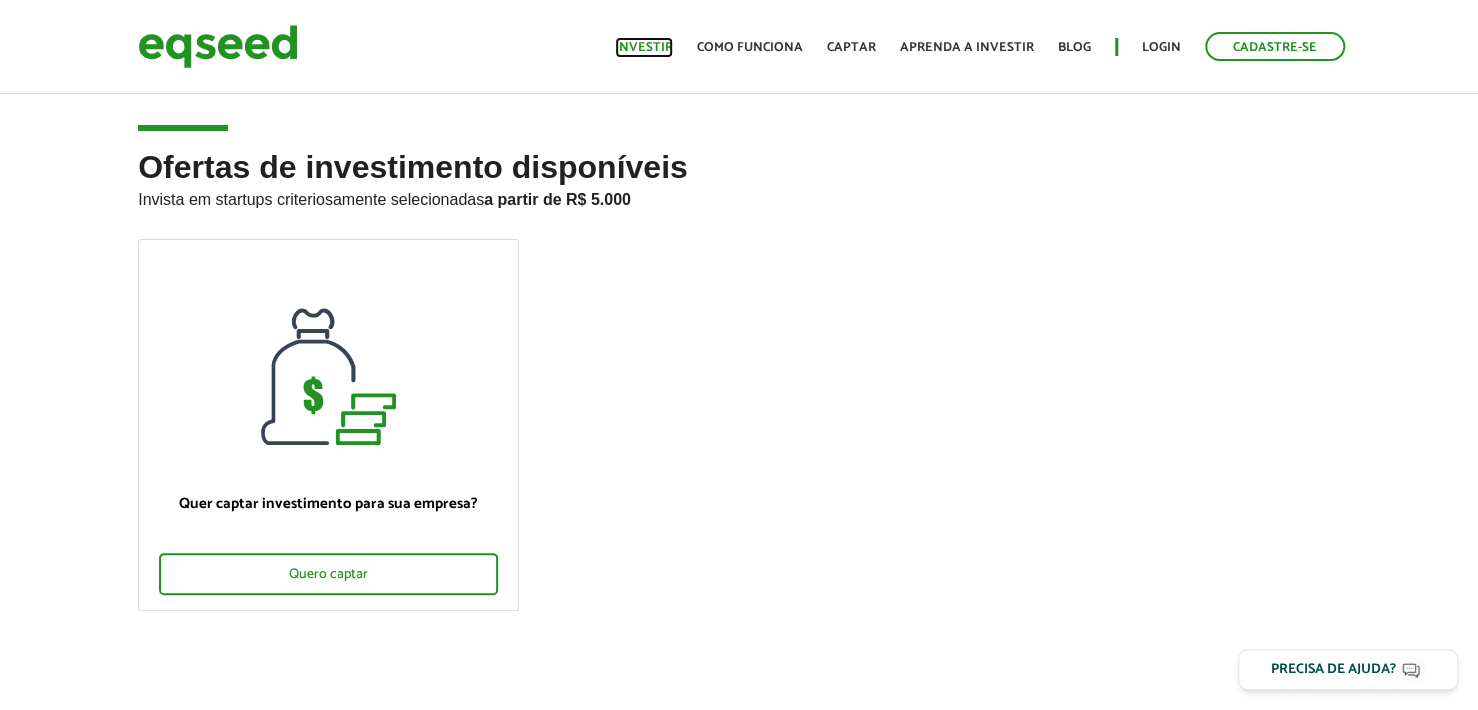 click on "Investir" at bounding box center [644, 47] 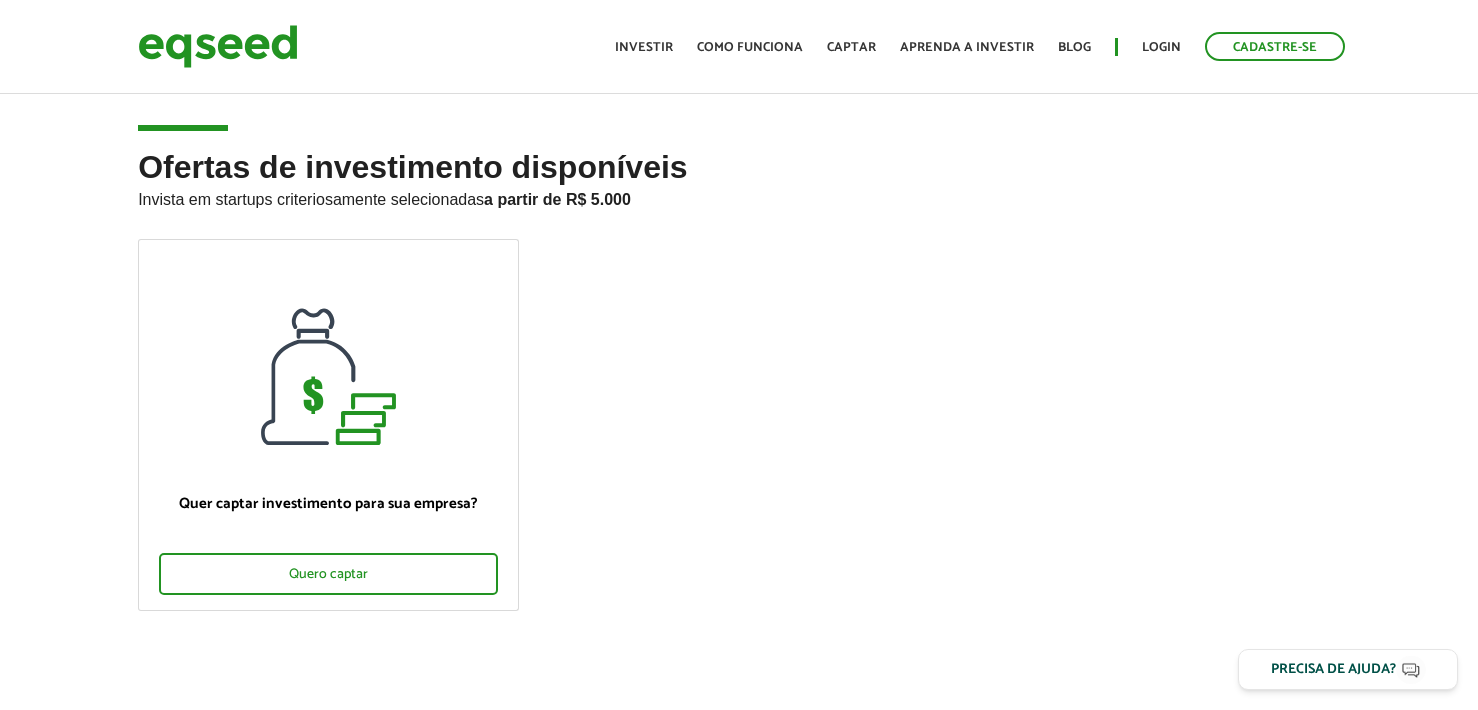 scroll, scrollTop: 0, scrollLeft: 0, axis: both 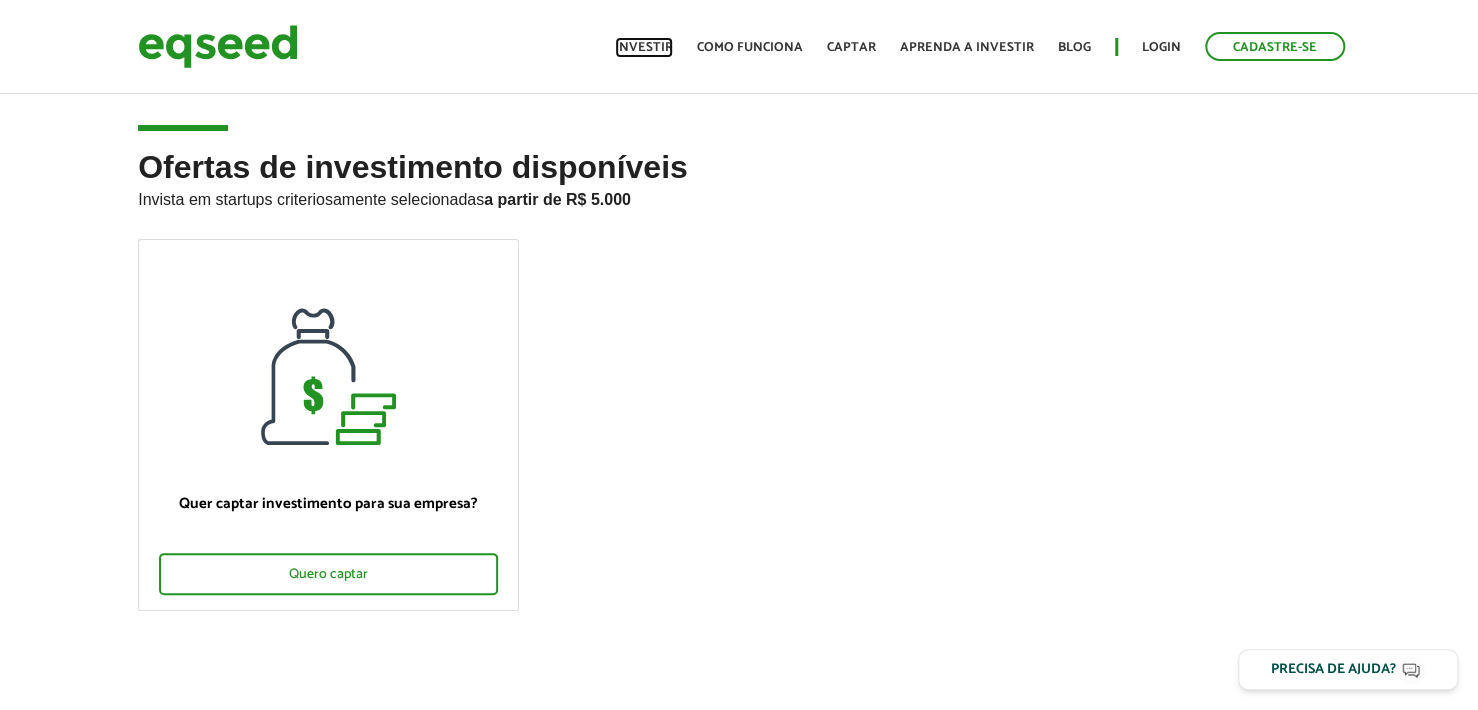 click on "Investir" at bounding box center (644, 47) 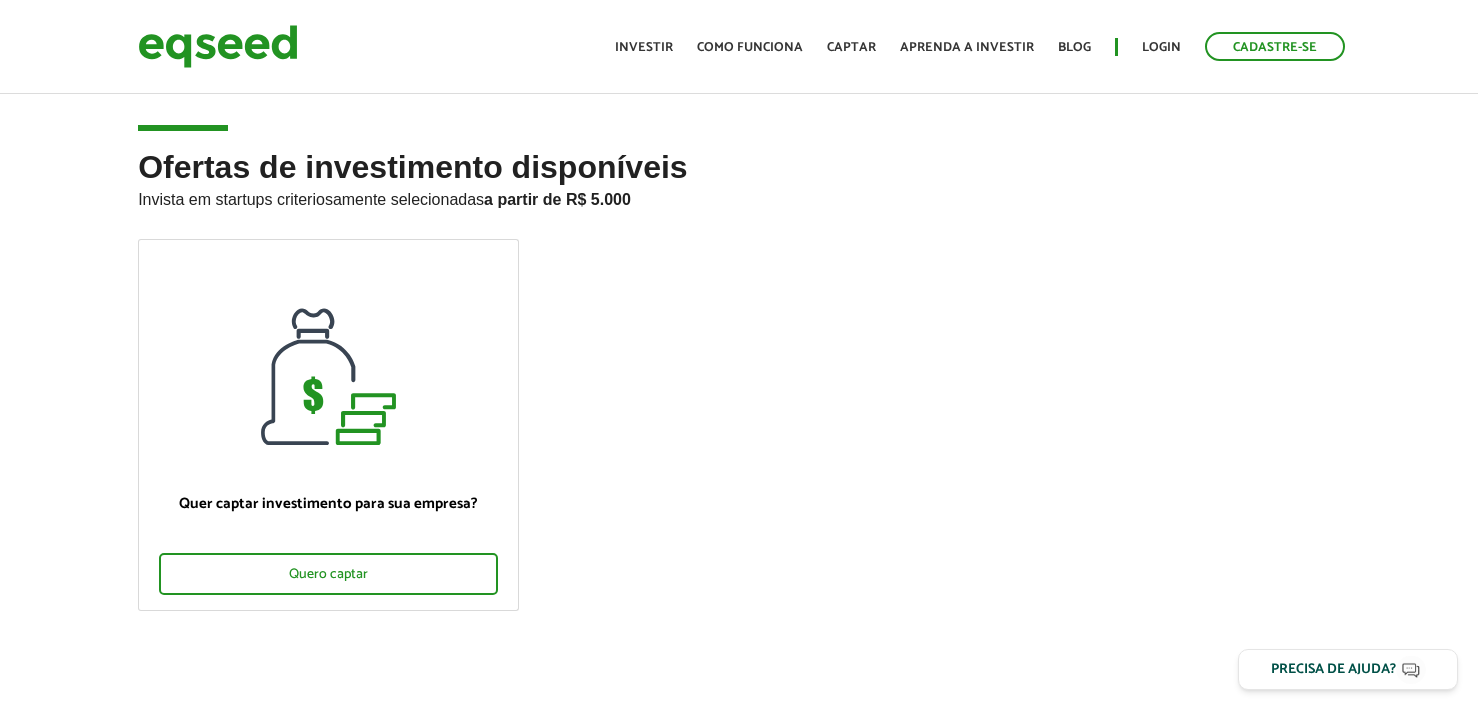 scroll, scrollTop: 0, scrollLeft: 0, axis: both 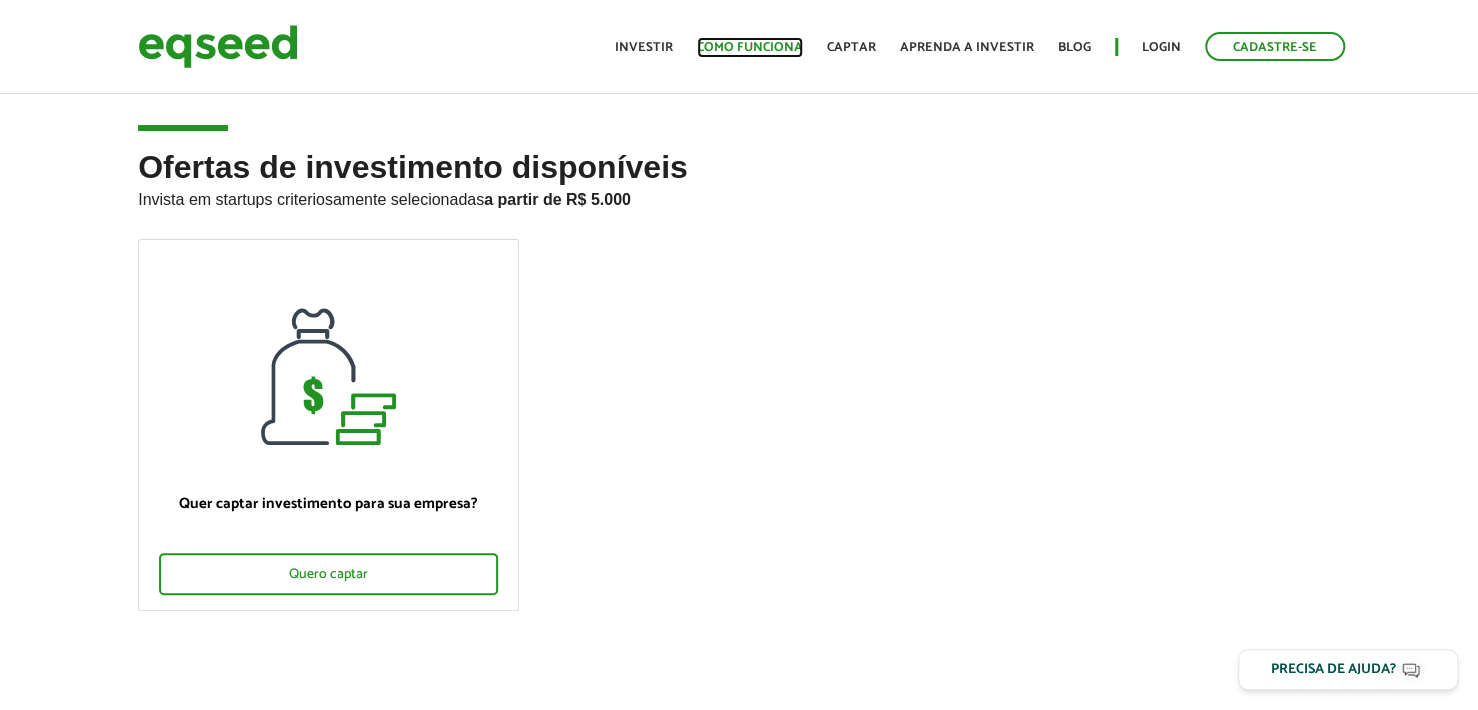 click on "Como funciona" at bounding box center (750, 47) 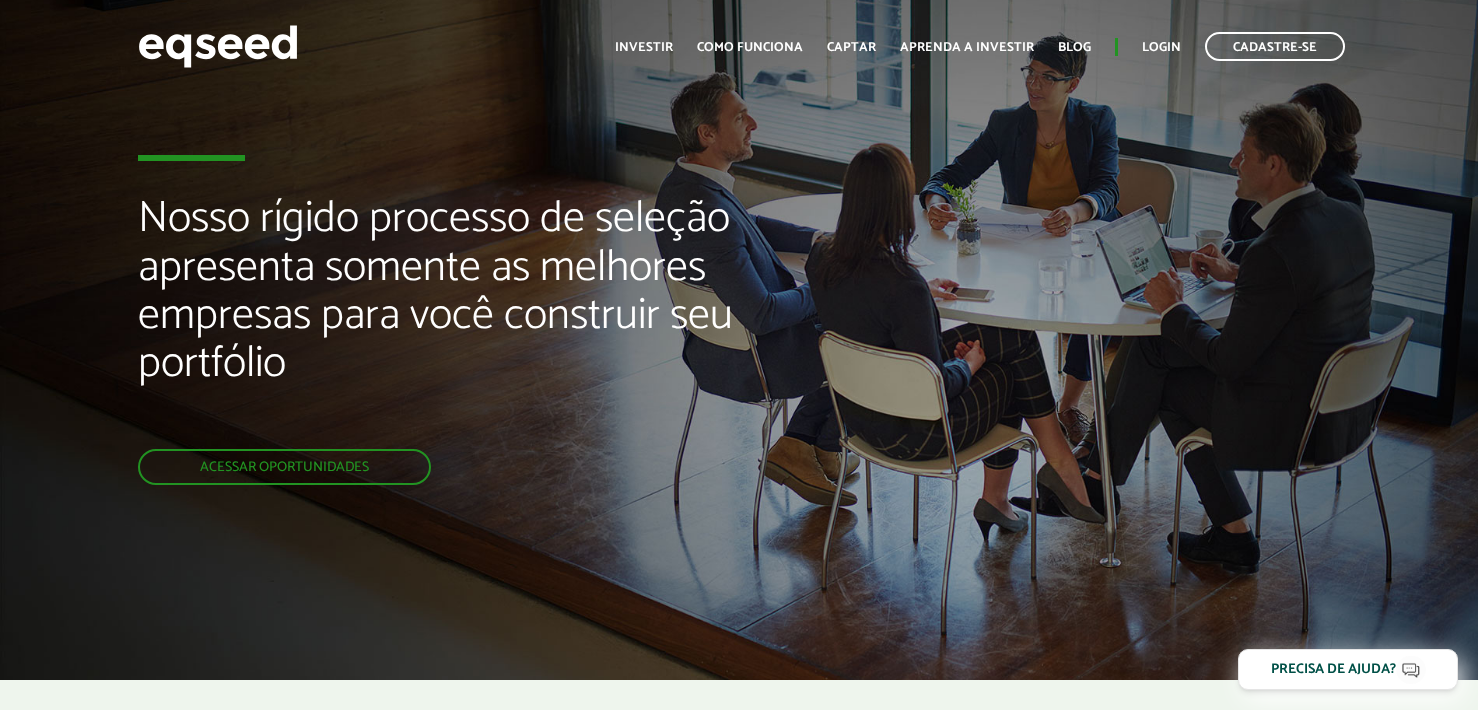 scroll, scrollTop: 0, scrollLeft: 0, axis: both 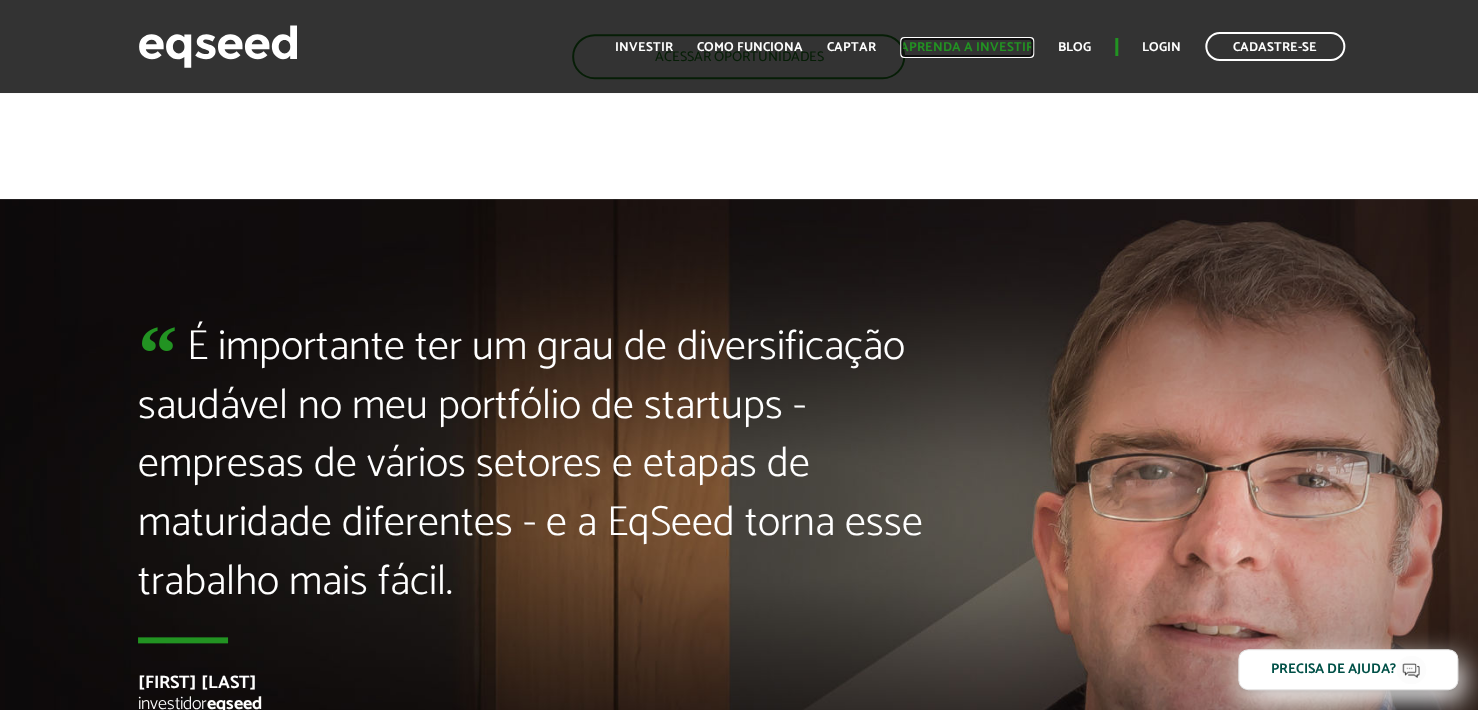 click on "Aprenda a investir" at bounding box center (967, 47) 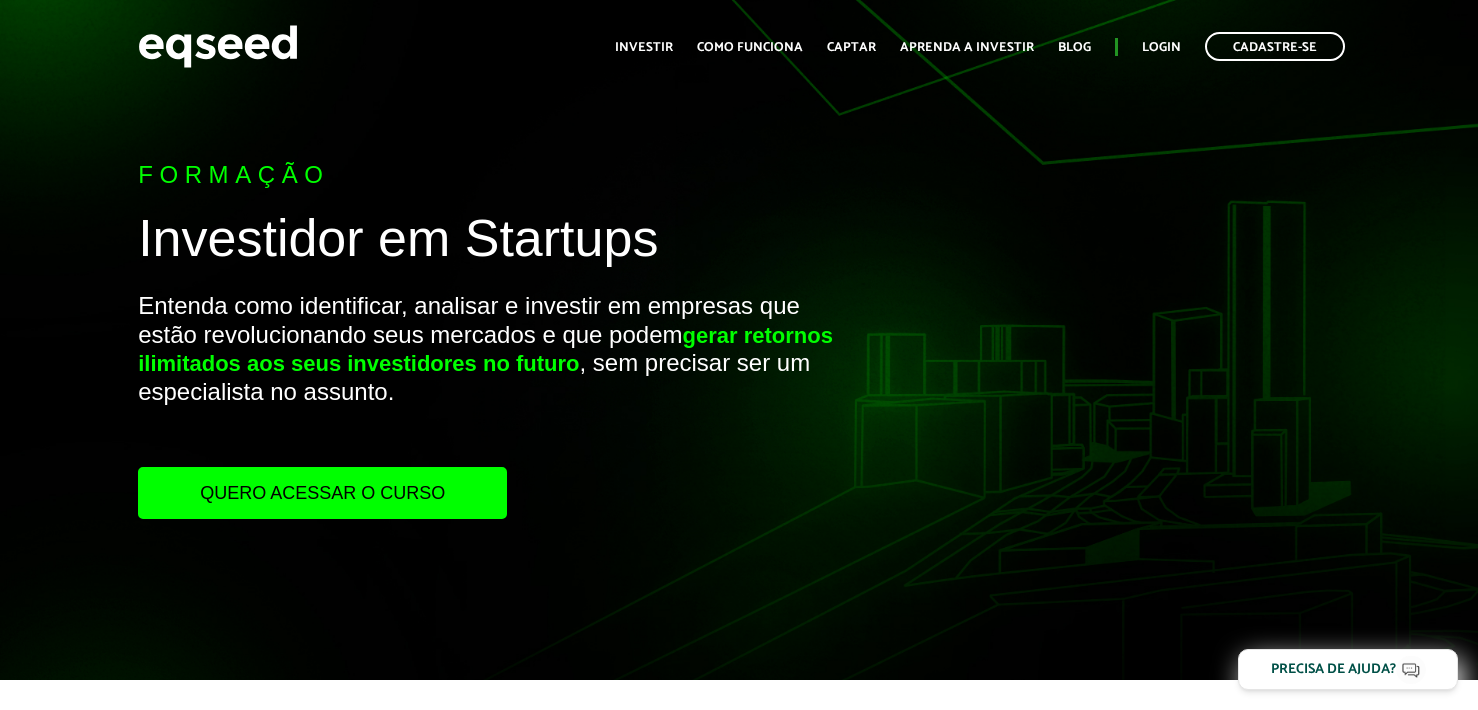 scroll, scrollTop: 0, scrollLeft: 0, axis: both 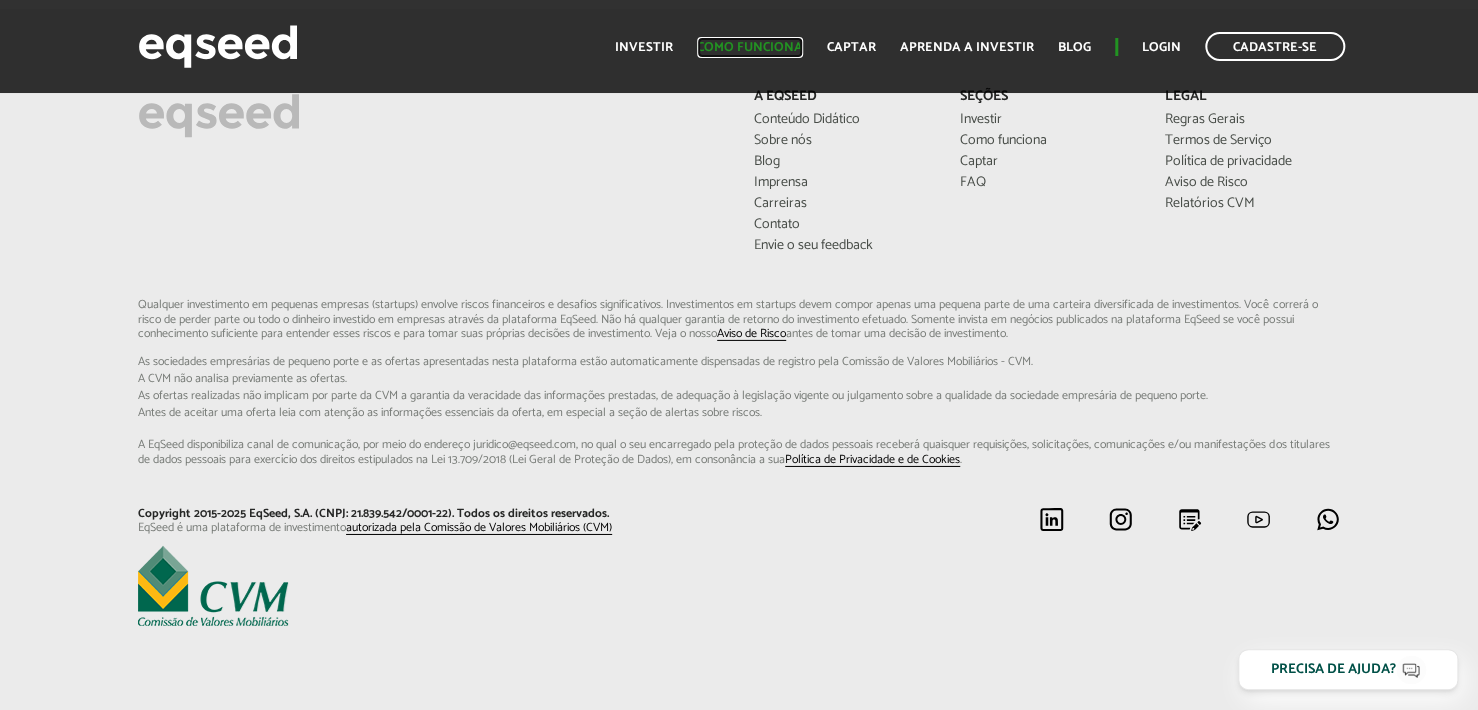 click on "Como funciona" at bounding box center (750, 47) 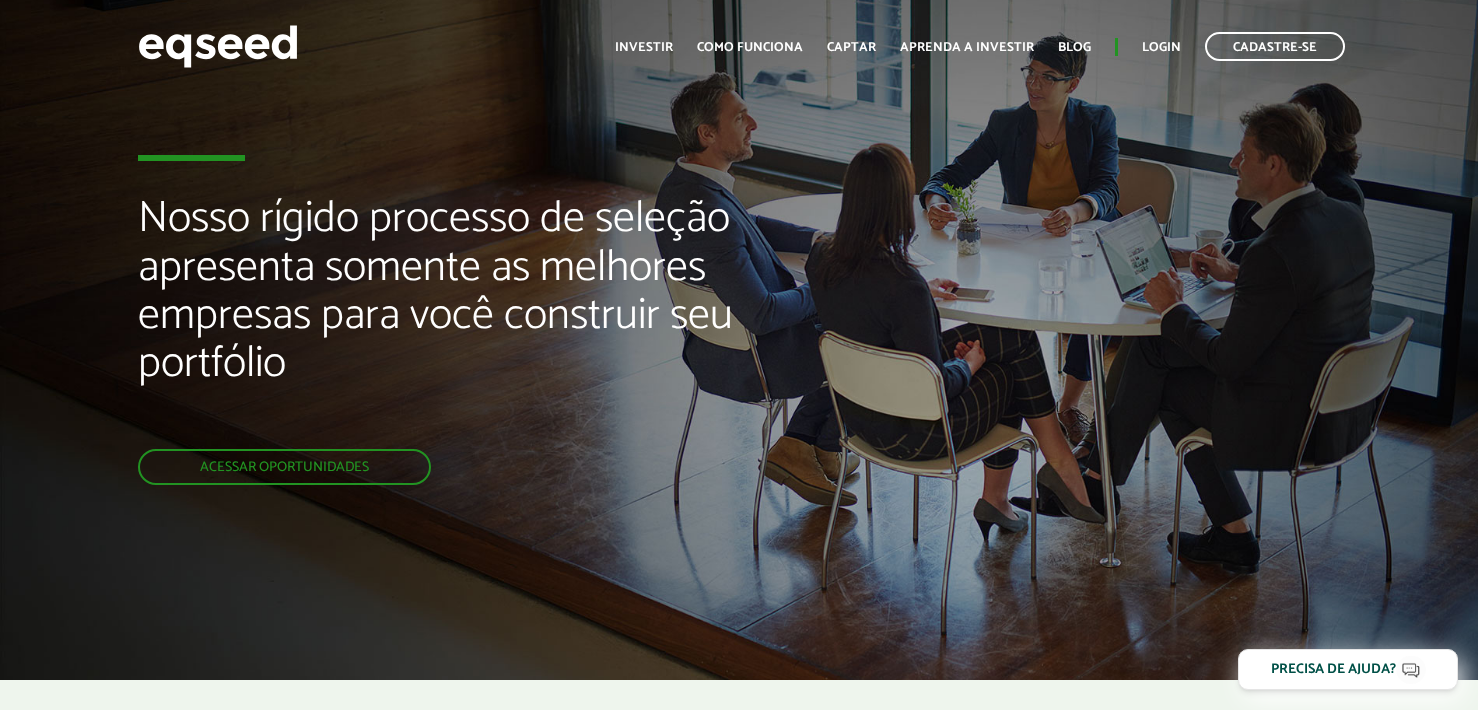 scroll, scrollTop: 0, scrollLeft: 0, axis: both 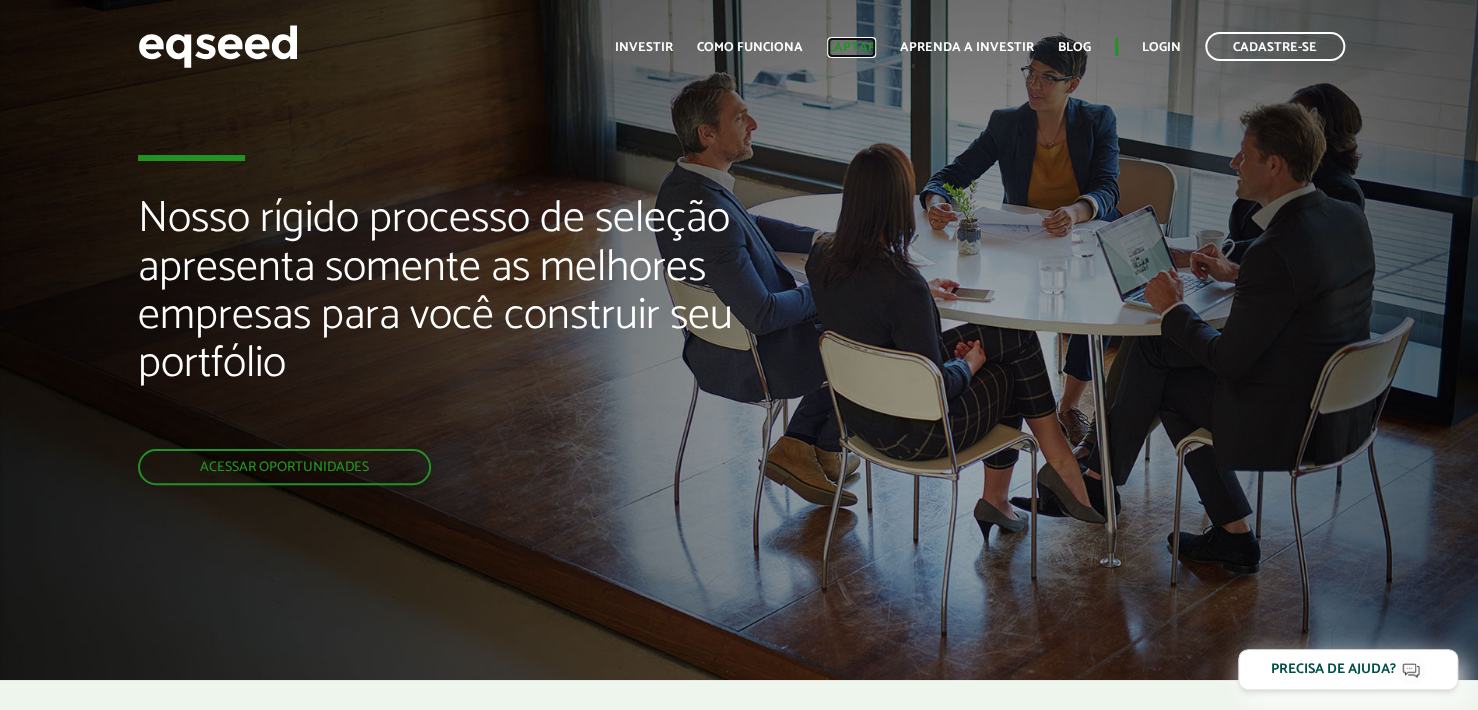 click on "Captar" at bounding box center [851, 47] 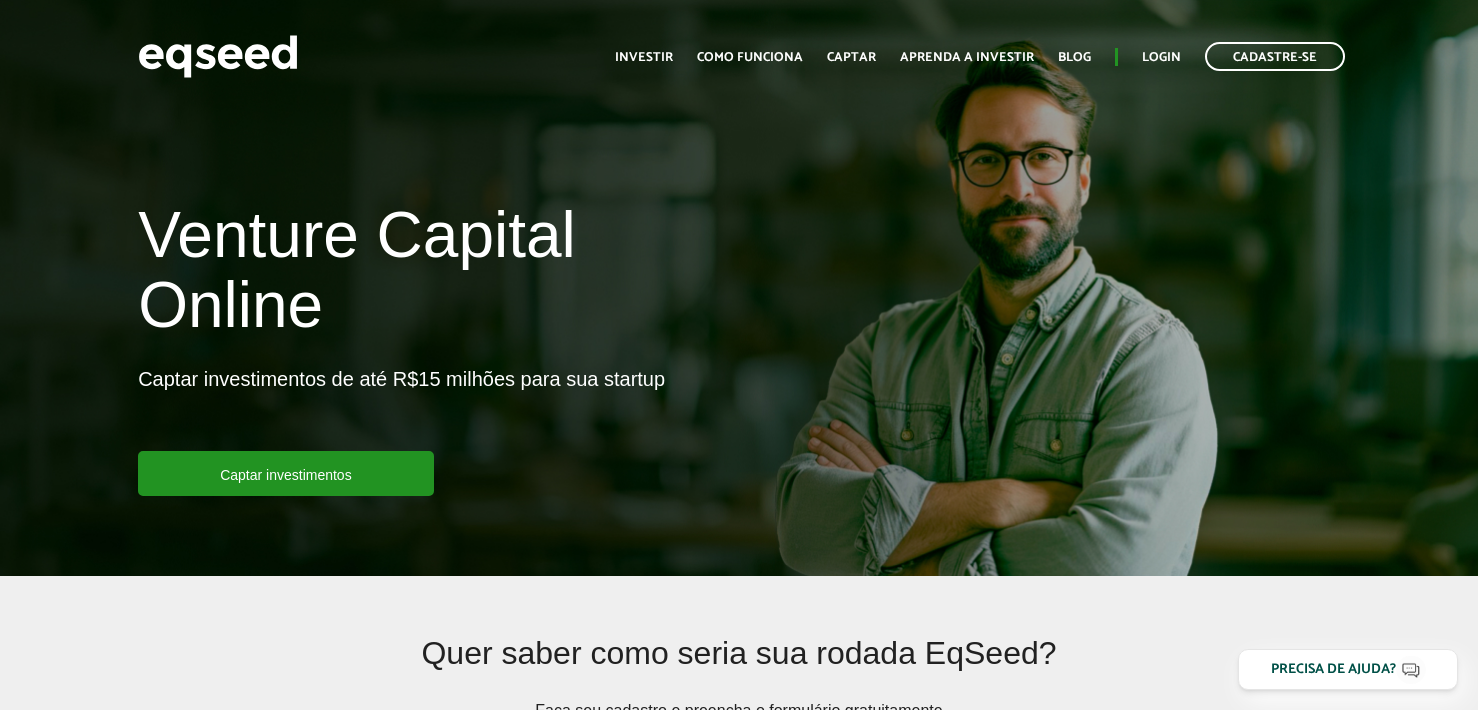 scroll, scrollTop: 0, scrollLeft: 0, axis: both 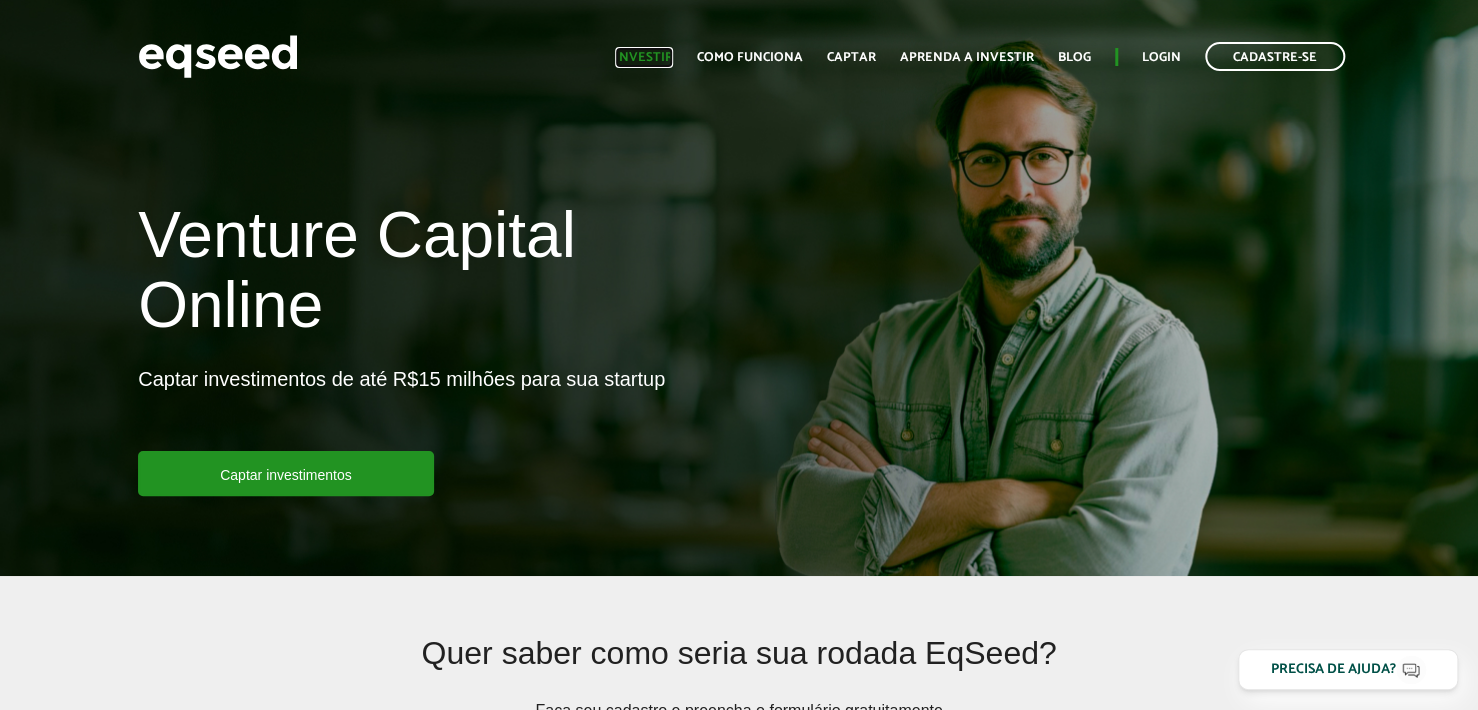 click on "Investir" at bounding box center [644, 57] 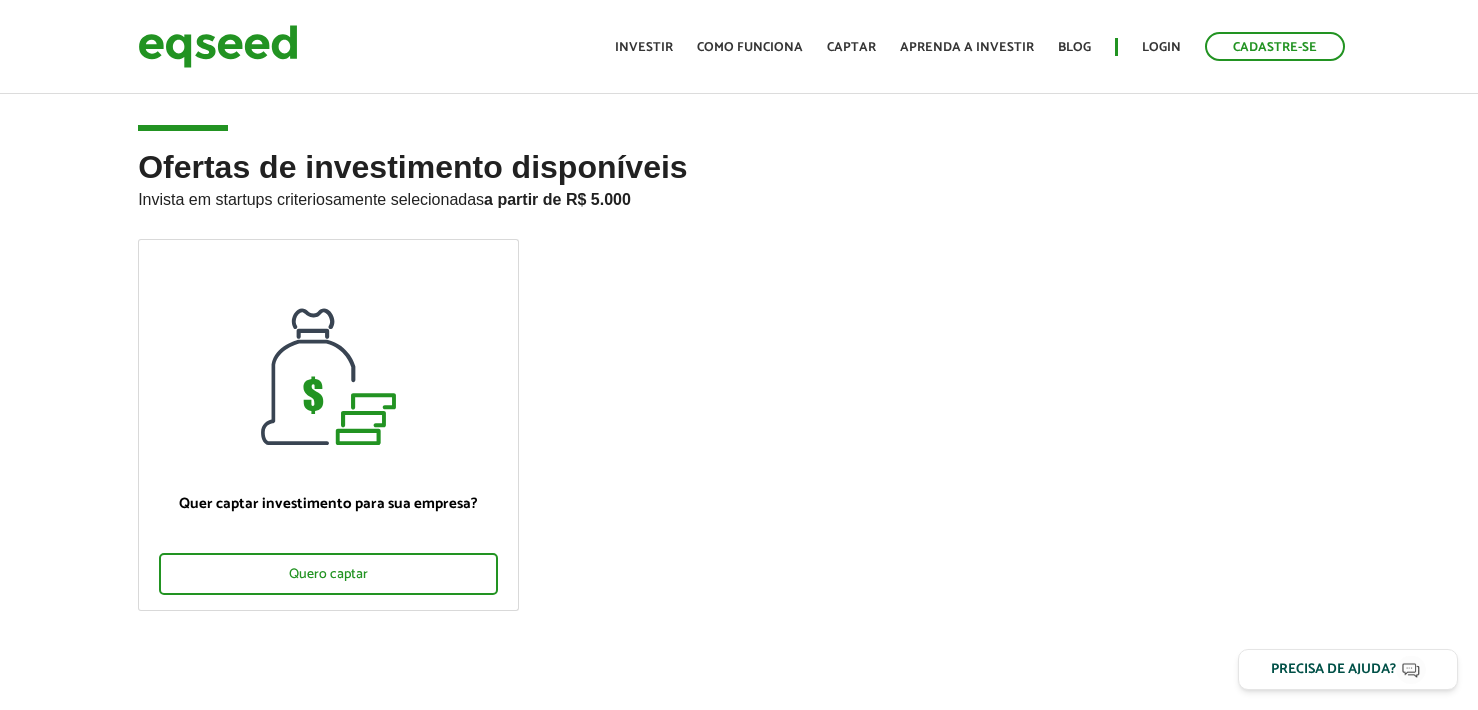scroll, scrollTop: 0, scrollLeft: 0, axis: both 